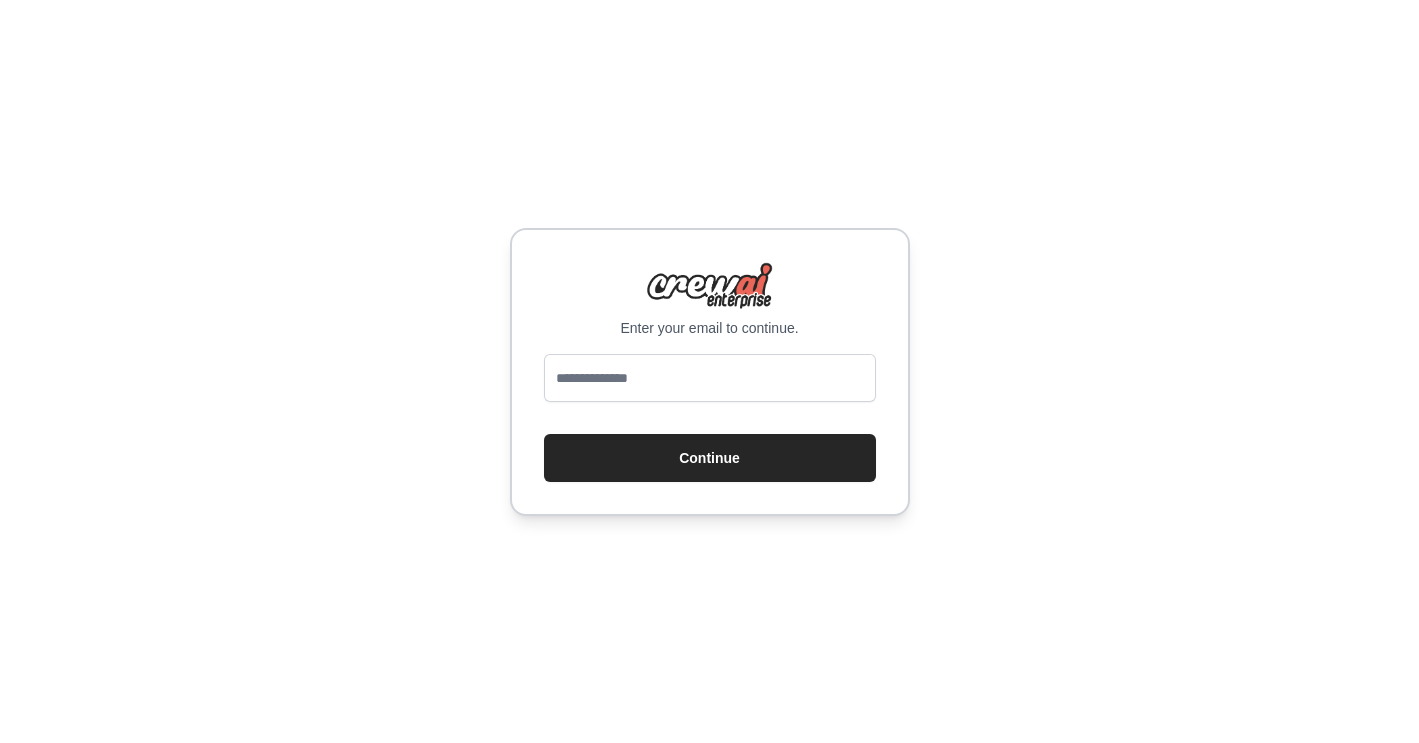 scroll, scrollTop: 0, scrollLeft: 0, axis: both 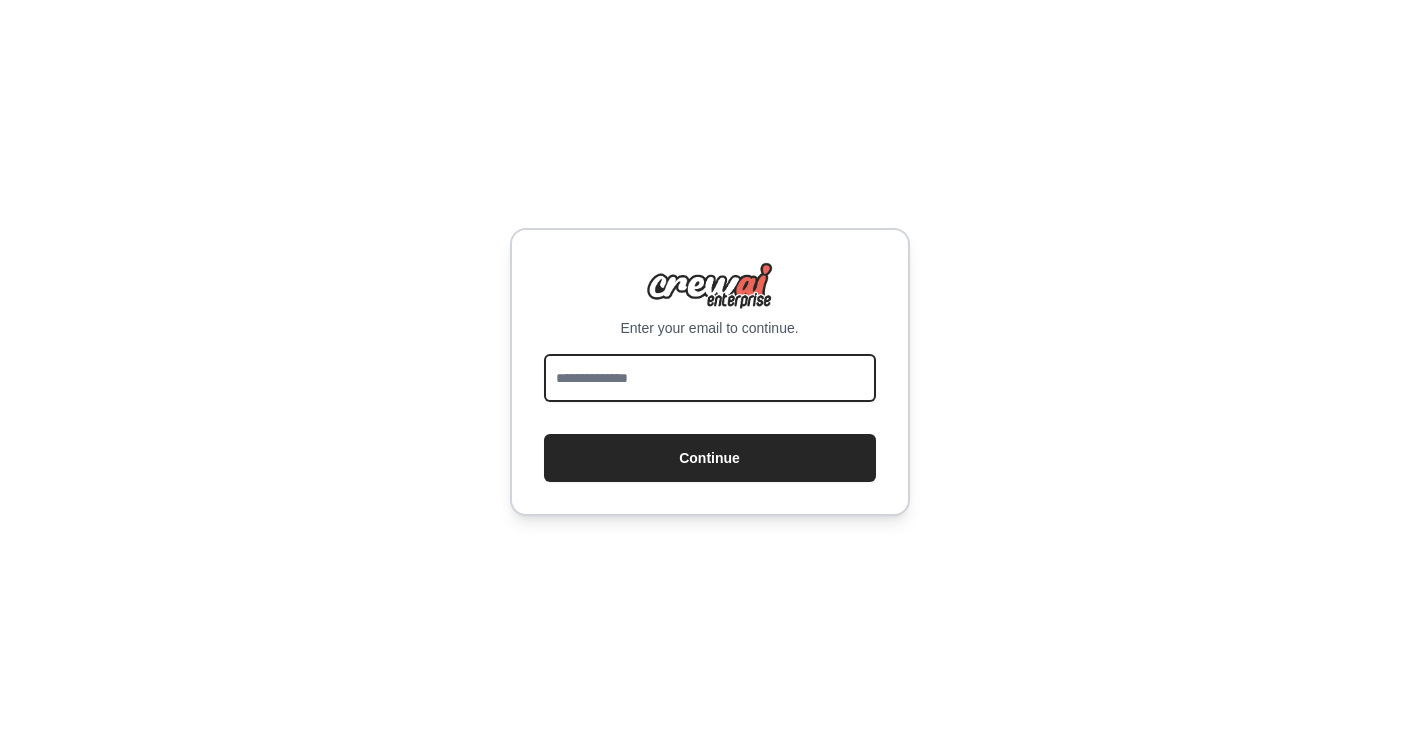 click at bounding box center (710, 378) 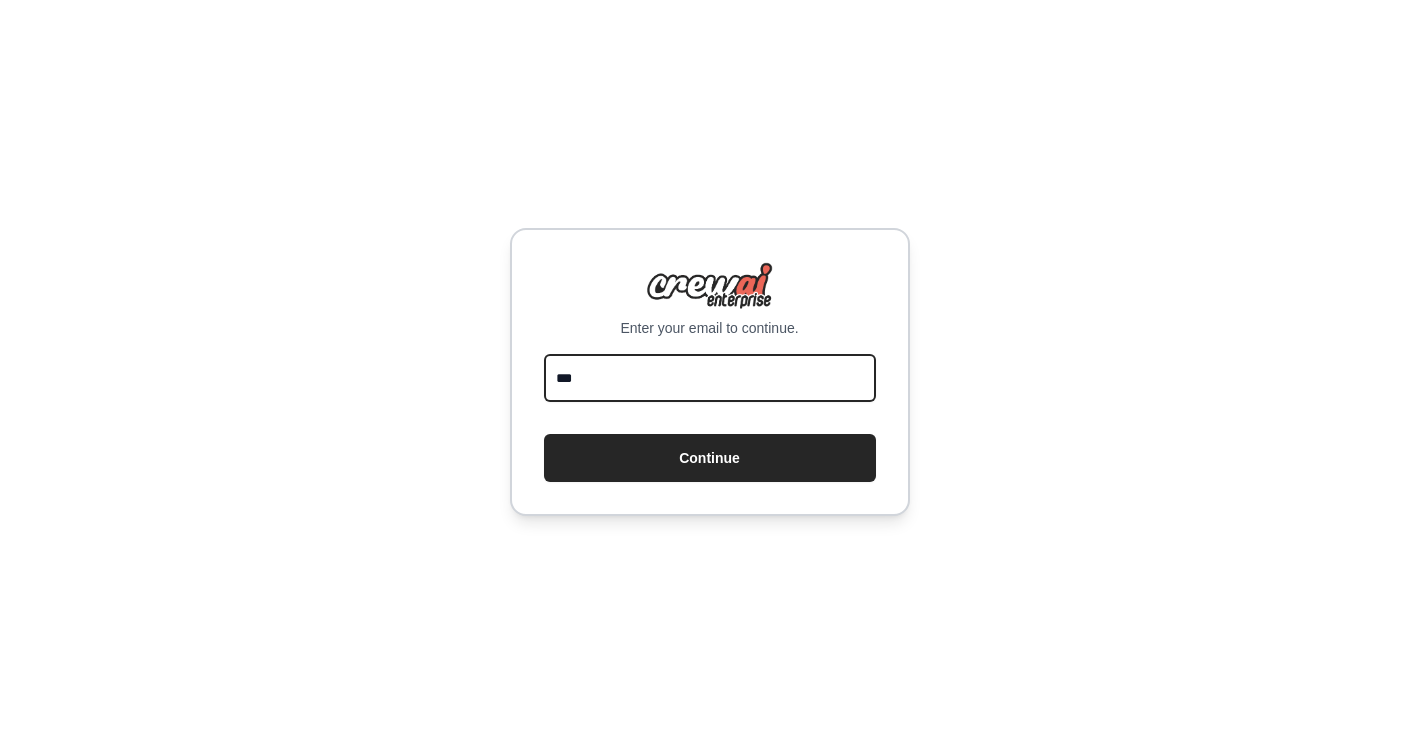 type on "**********" 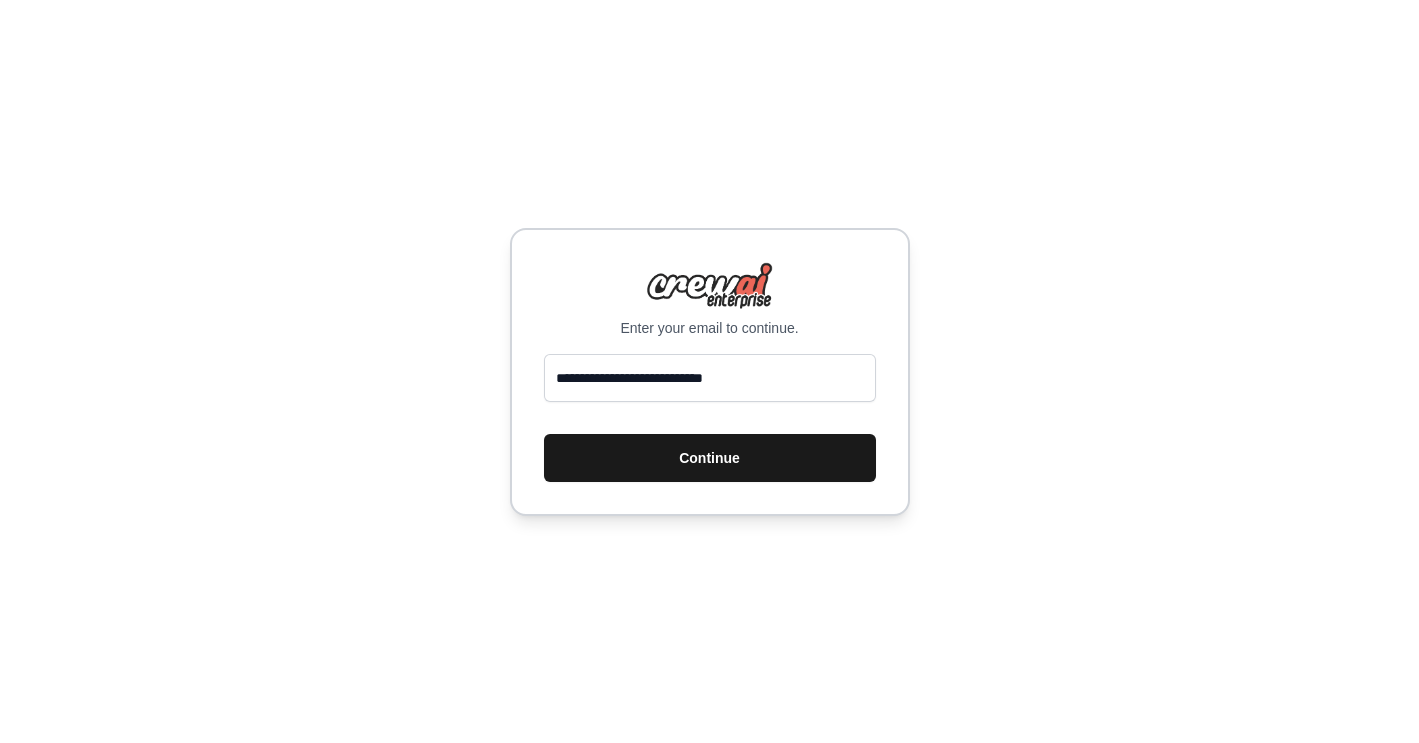 click on "Continue" at bounding box center [710, 458] 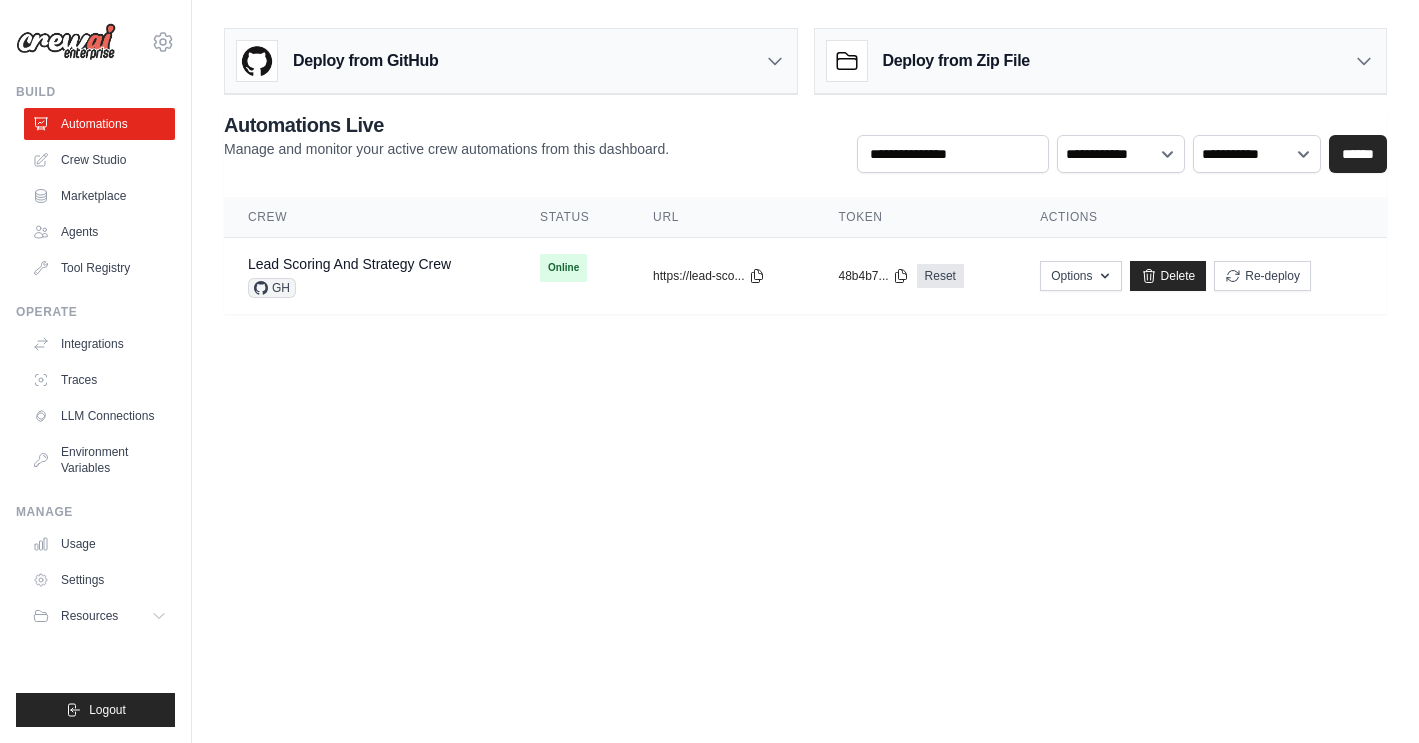 scroll, scrollTop: 0, scrollLeft: 0, axis: both 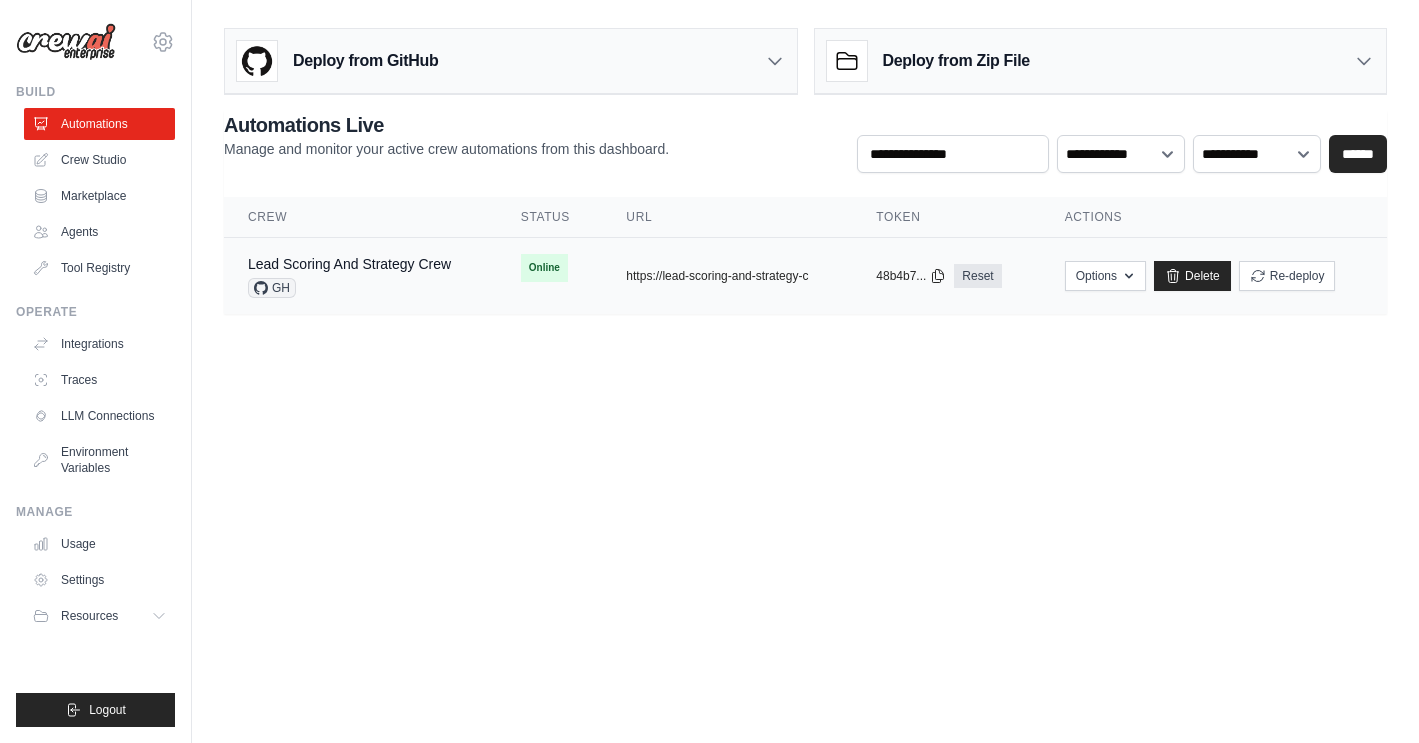 click on "Lead Scoring And Strategy Crew
GH" at bounding box center [360, 276] 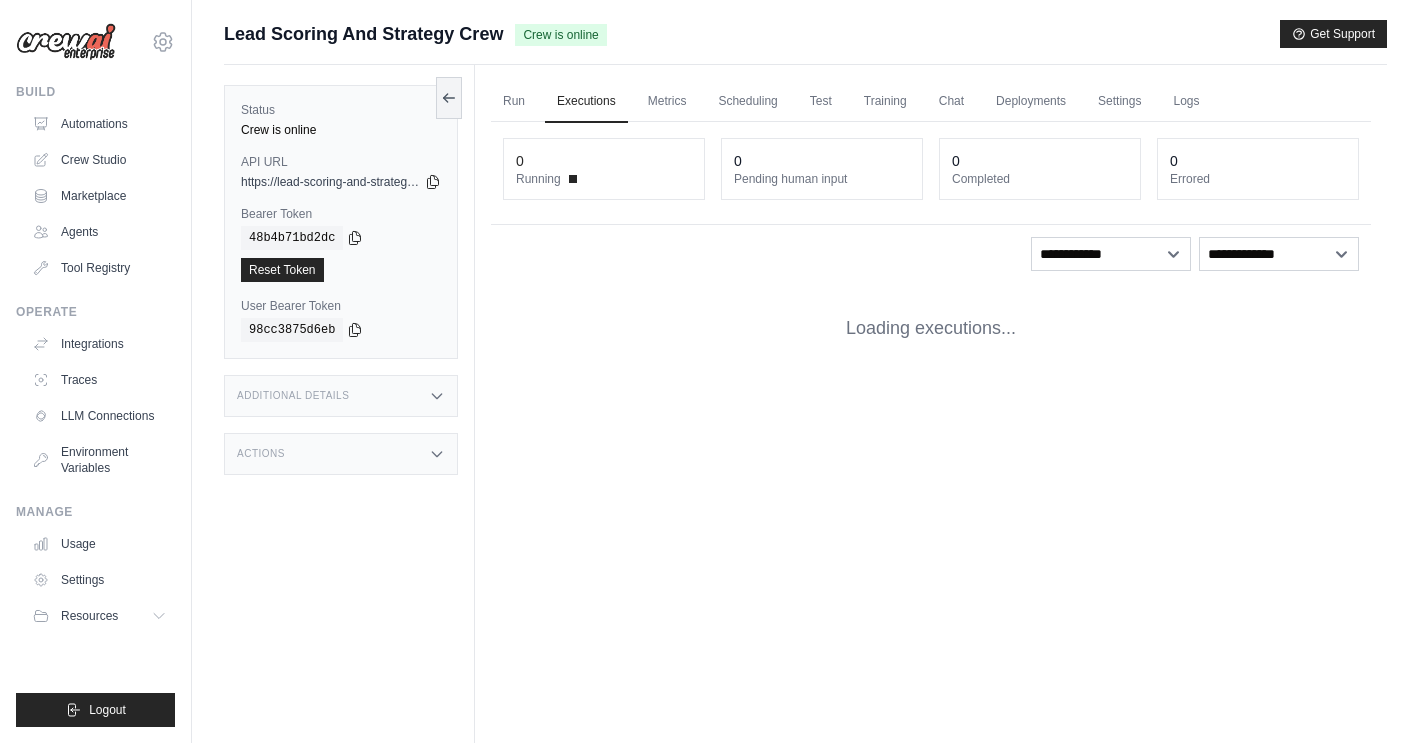 scroll, scrollTop: 0, scrollLeft: 0, axis: both 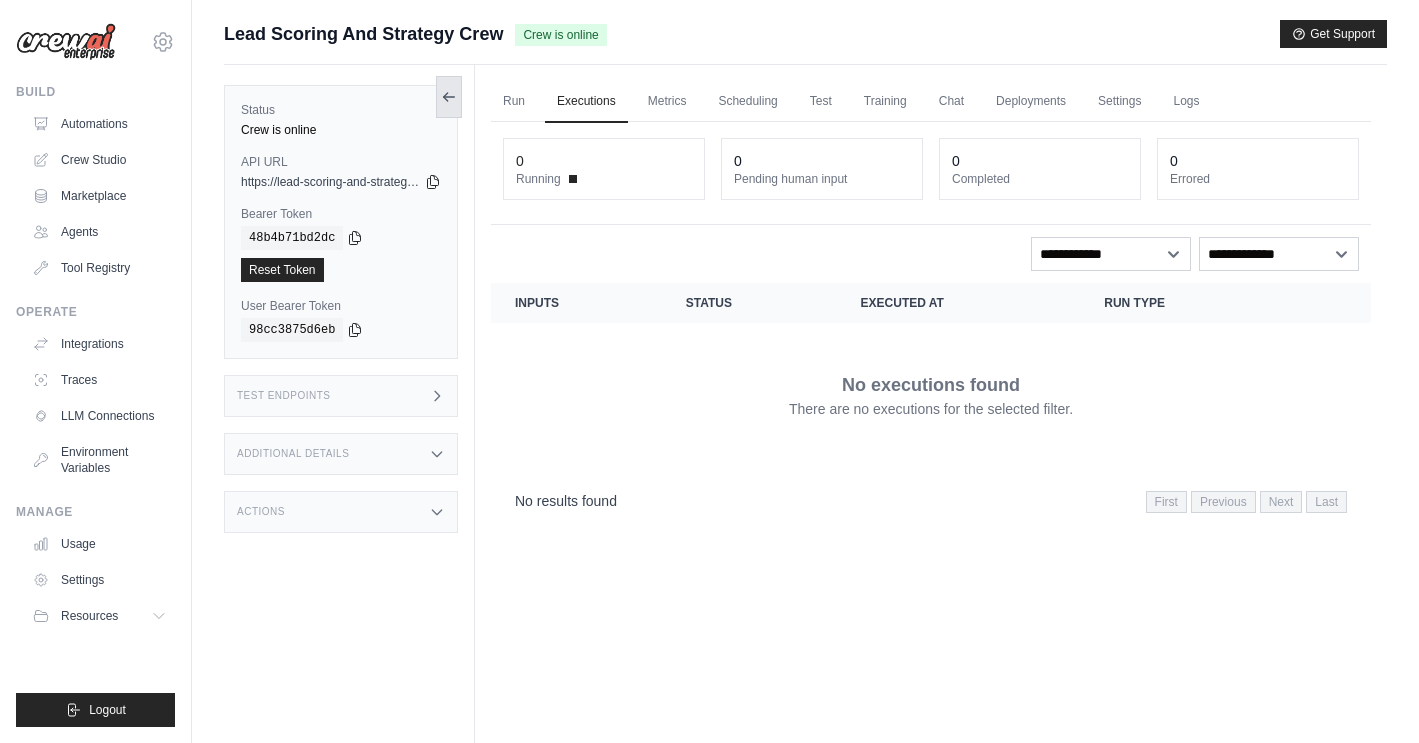 click 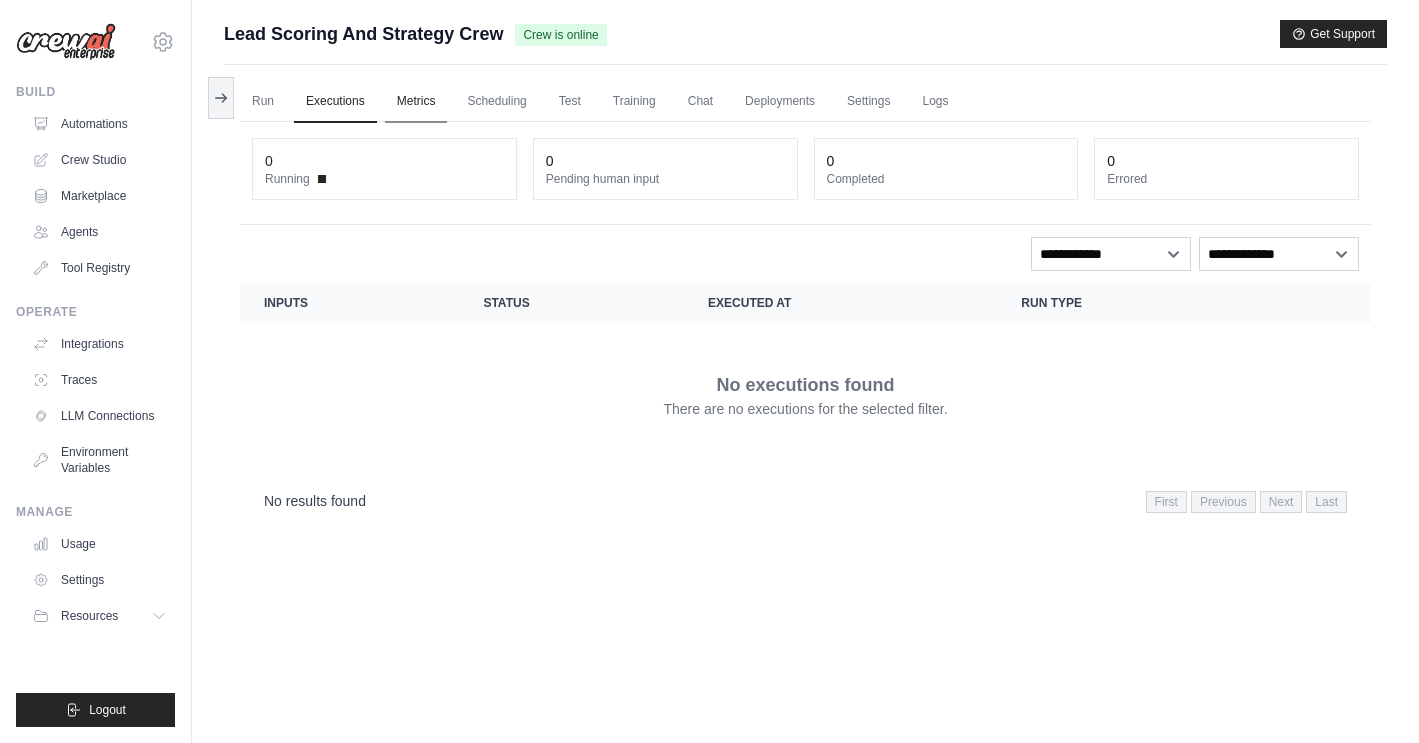 click on "Metrics" at bounding box center (416, 102) 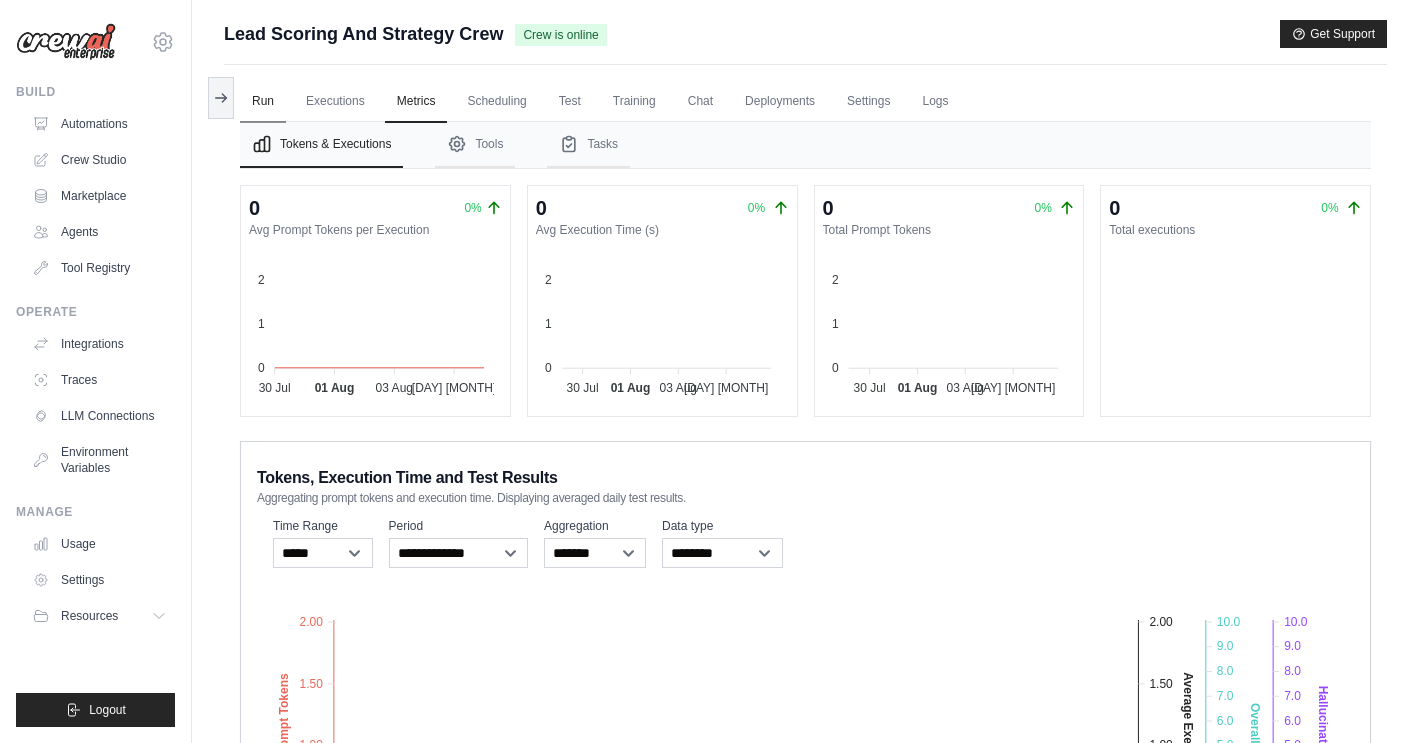 click on "Run" at bounding box center [263, 102] 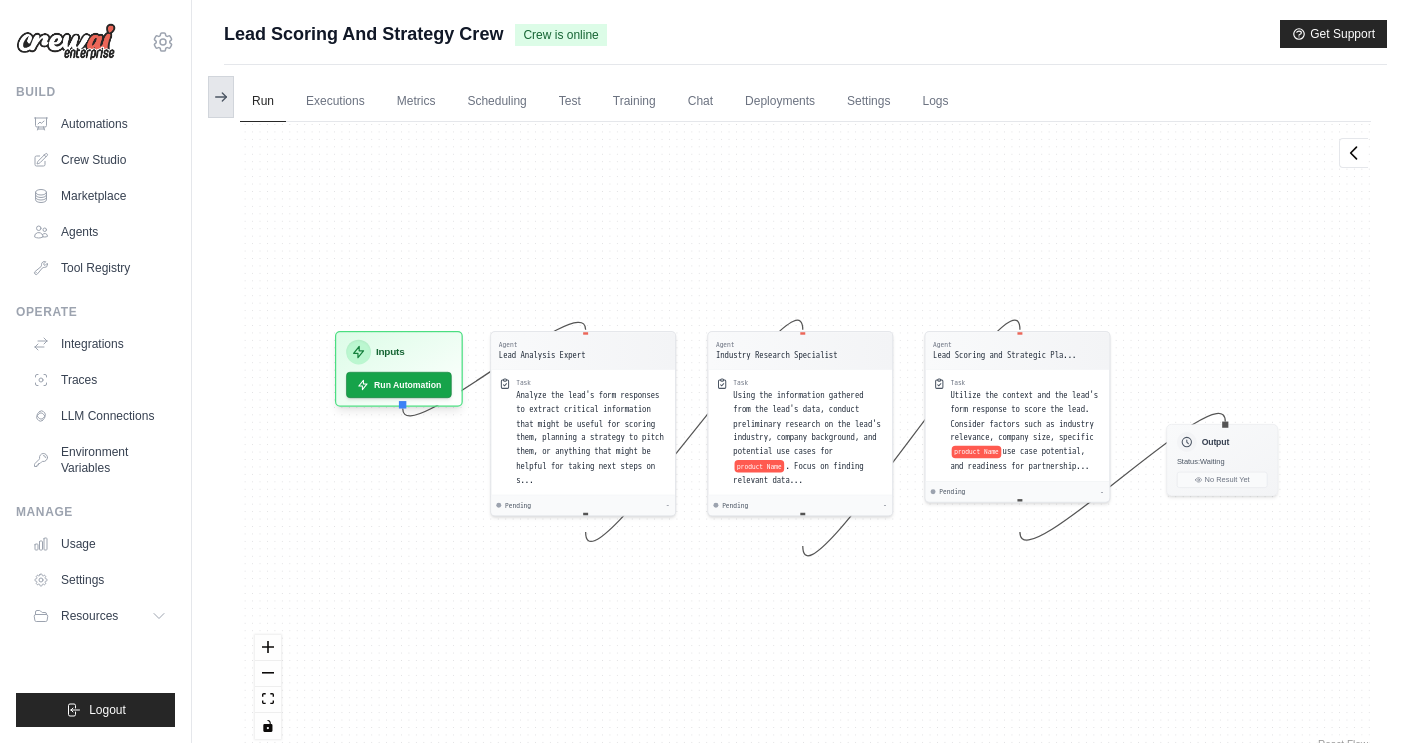 click 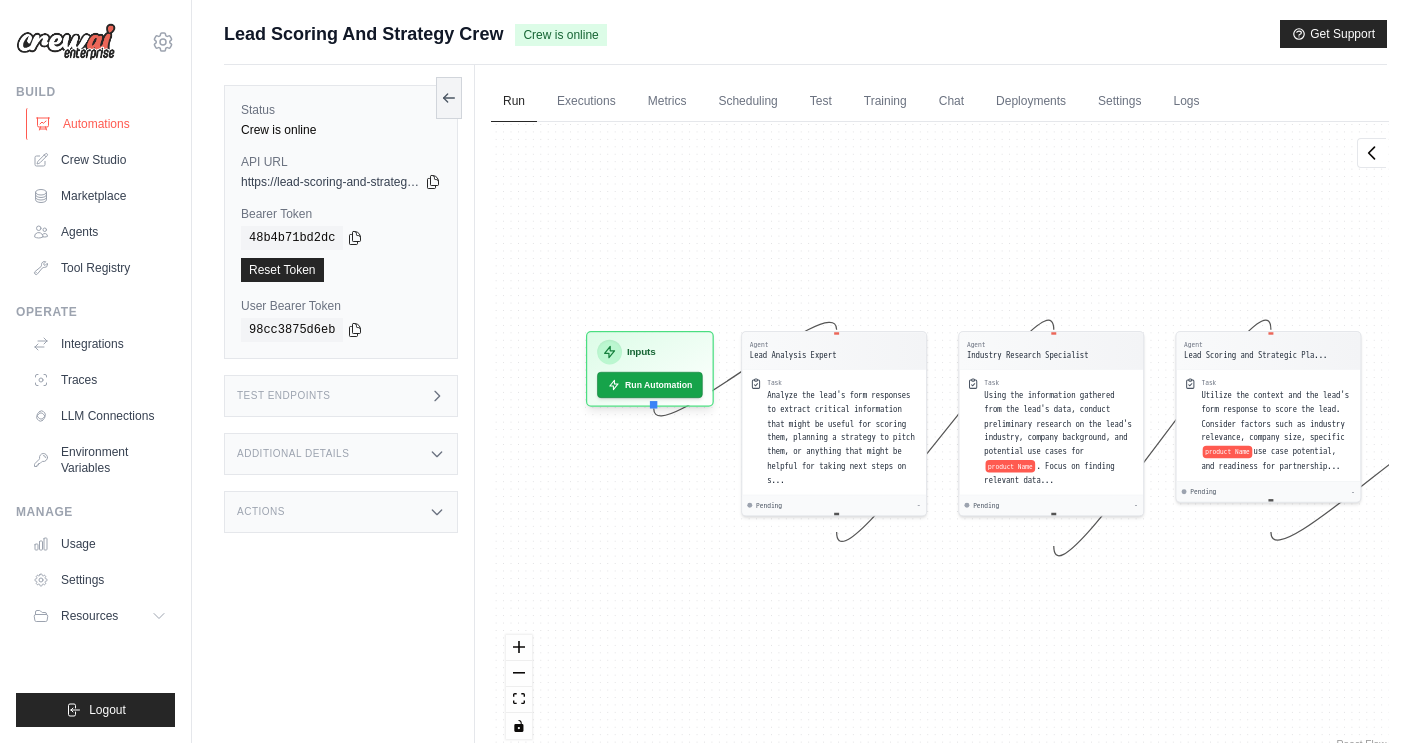 click on "Automations" at bounding box center (101, 124) 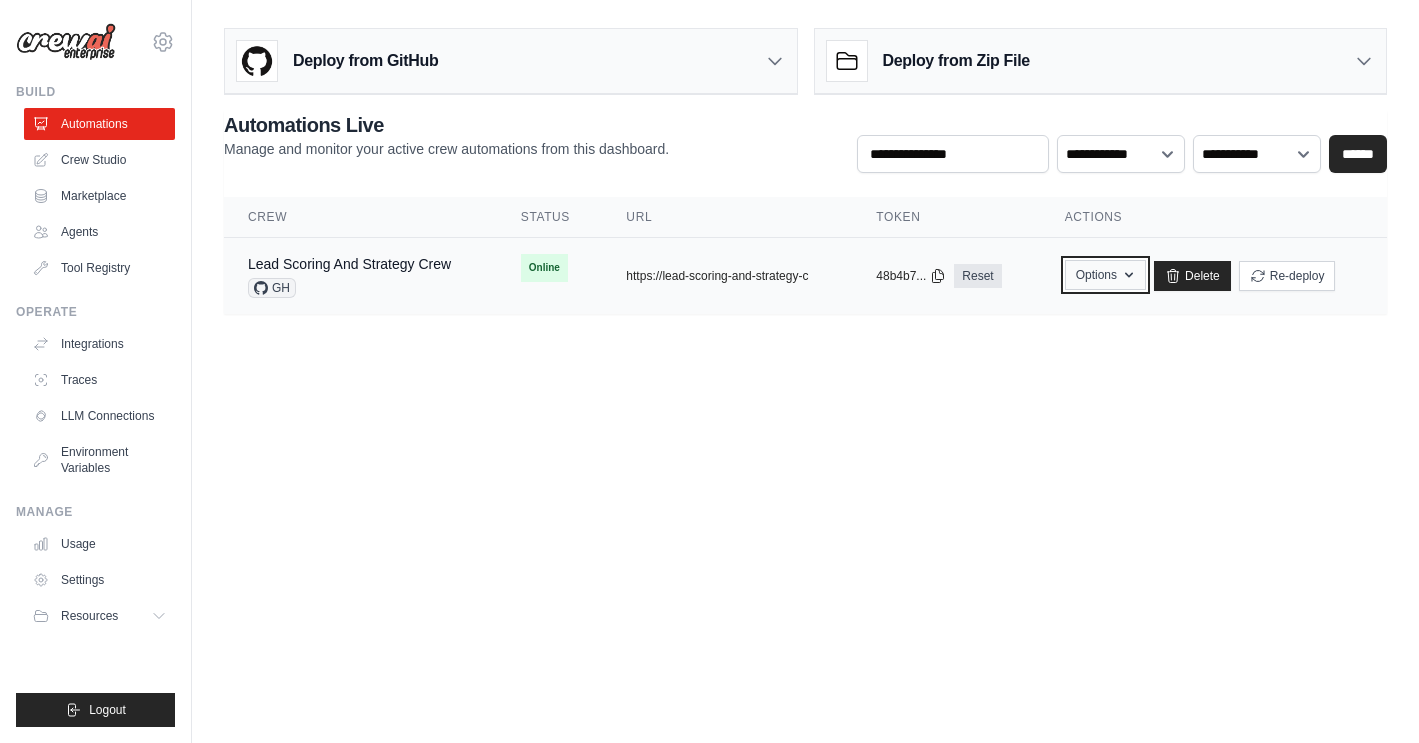 click on "Options" at bounding box center (1105, 275) 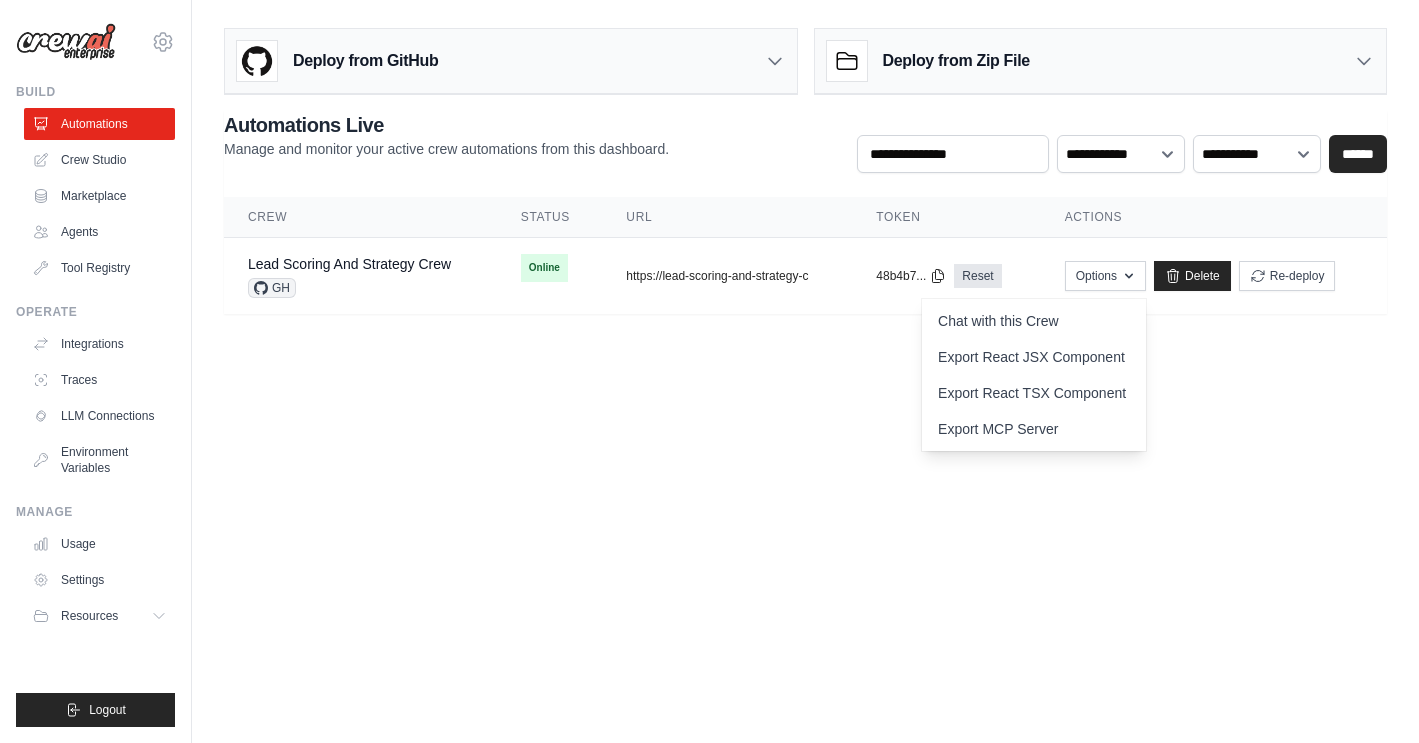 click on "maciej.skarul@data-gaming.com
Settings
Build
Automations
Crew Studio
Resources Blog" at bounding box center (709, 371) 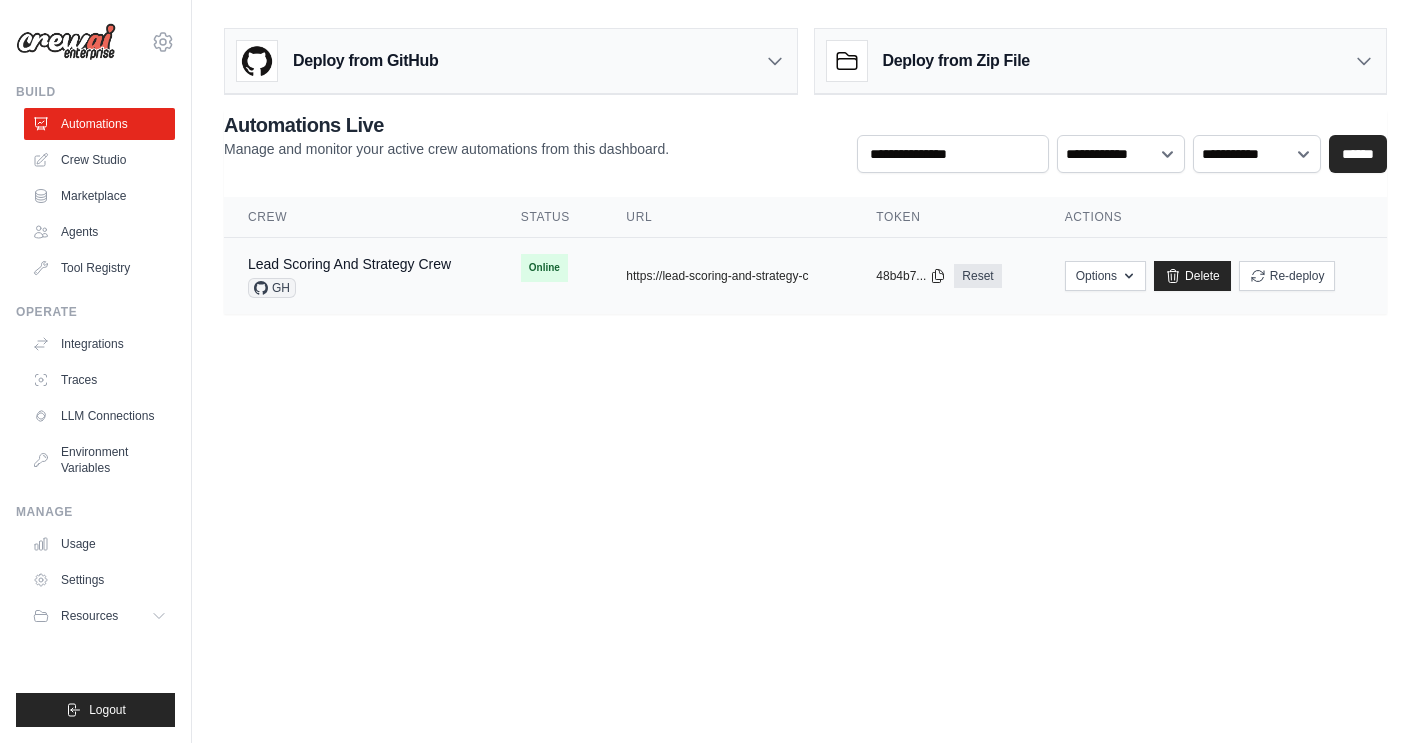 click on "Lead Scoring And Strategy Crew" at bounding box center [349, 264] 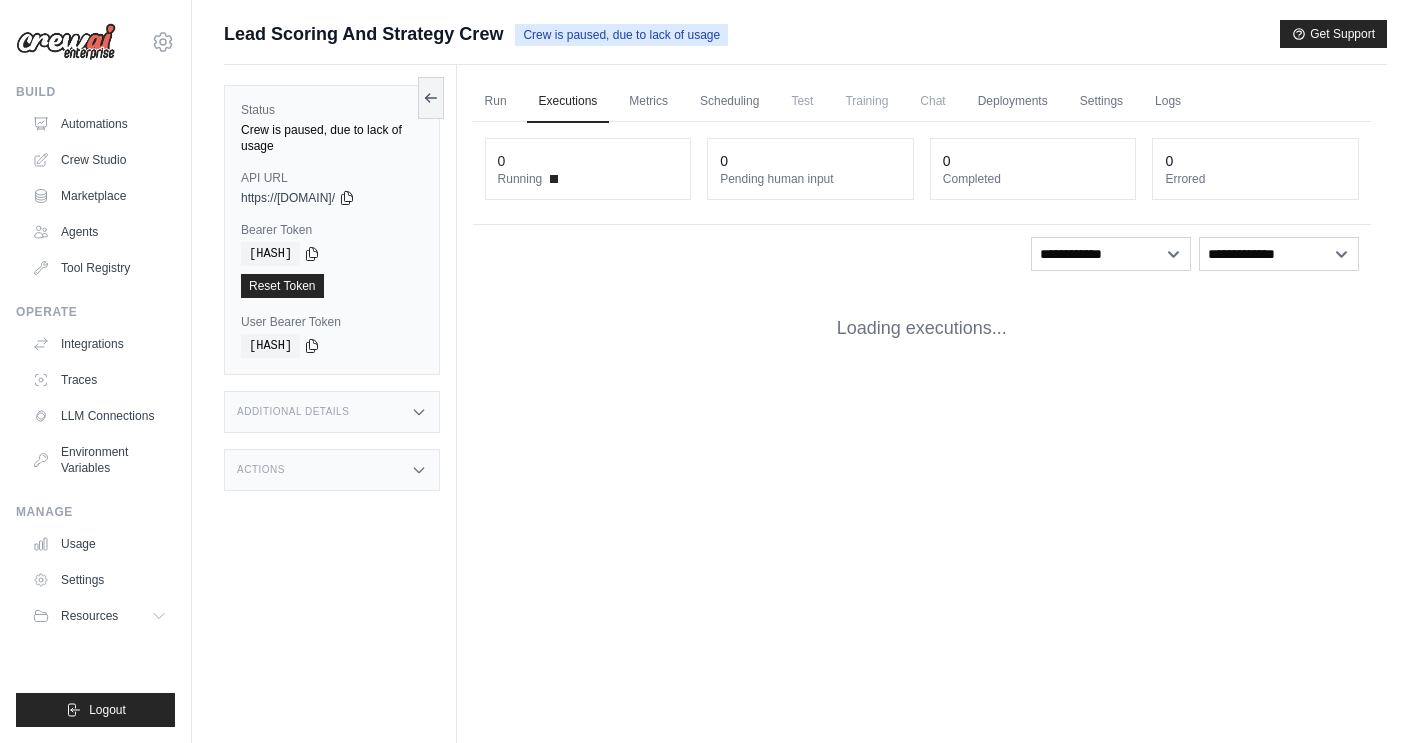 scroll, scrollTop: 0, scrollLeft: 0, axis: both 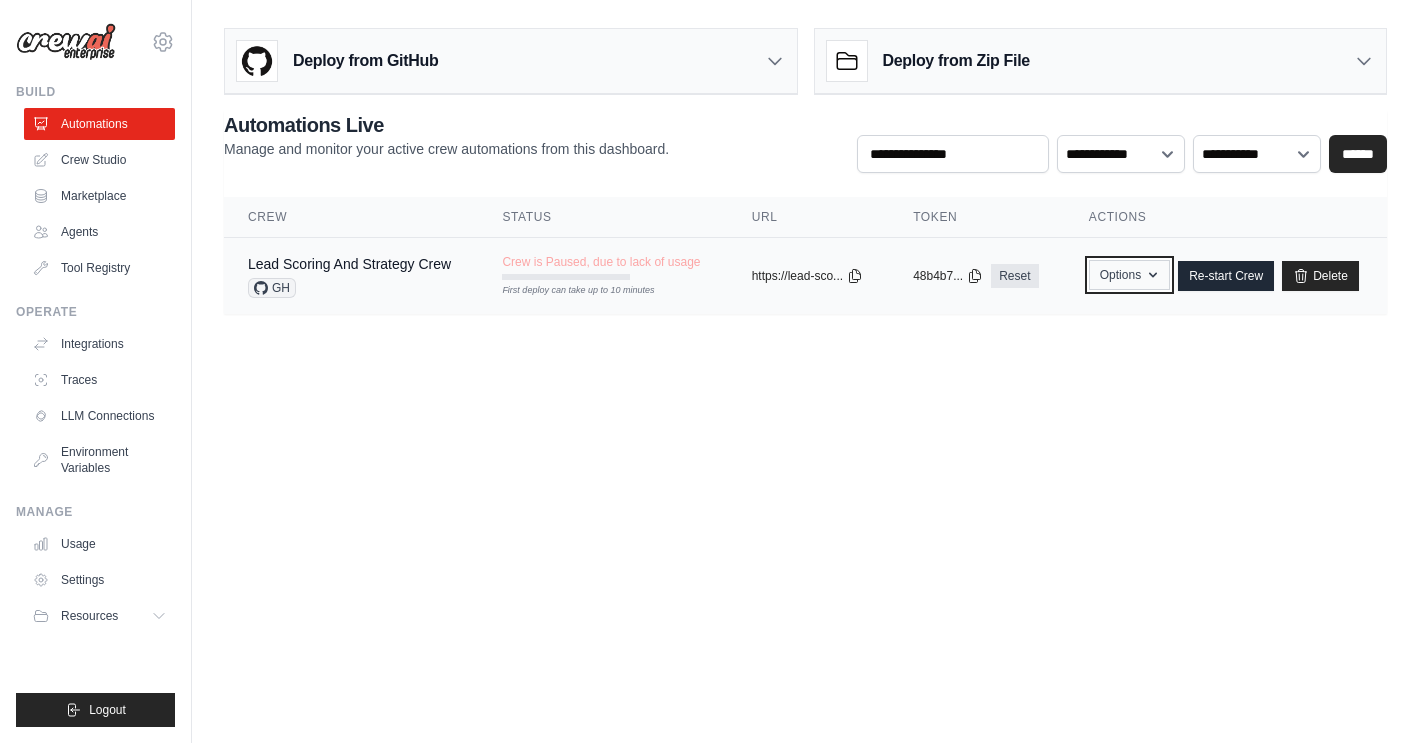 click on "Options" at bounding box center (1129, 275) 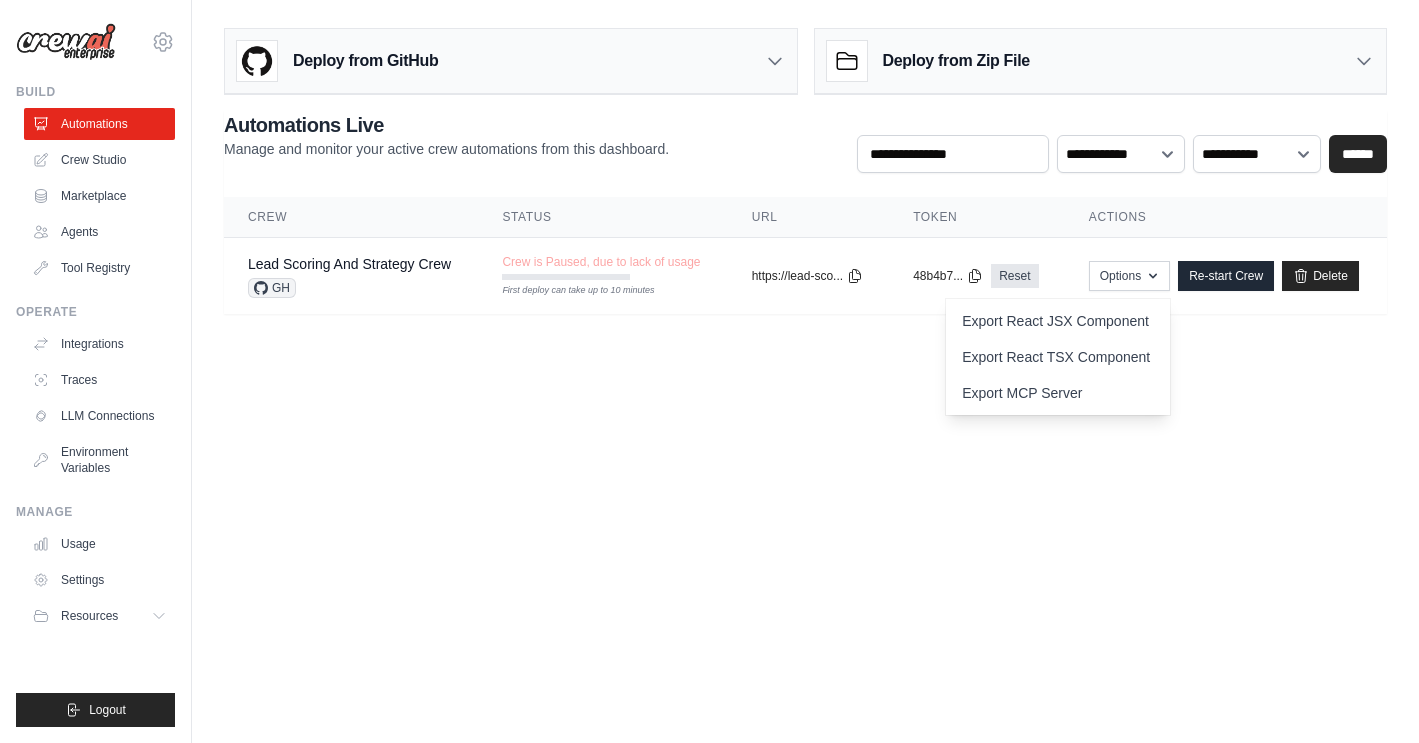 click on "Deploy from GitHub
Deploy your project directly from GitHub. Select a repository and
branch to get started.
Changes will be automatically synchronized with your deployment.
Configure GitHub
Deploy from Zip File
Choose file" at bounding box center (805, 179) 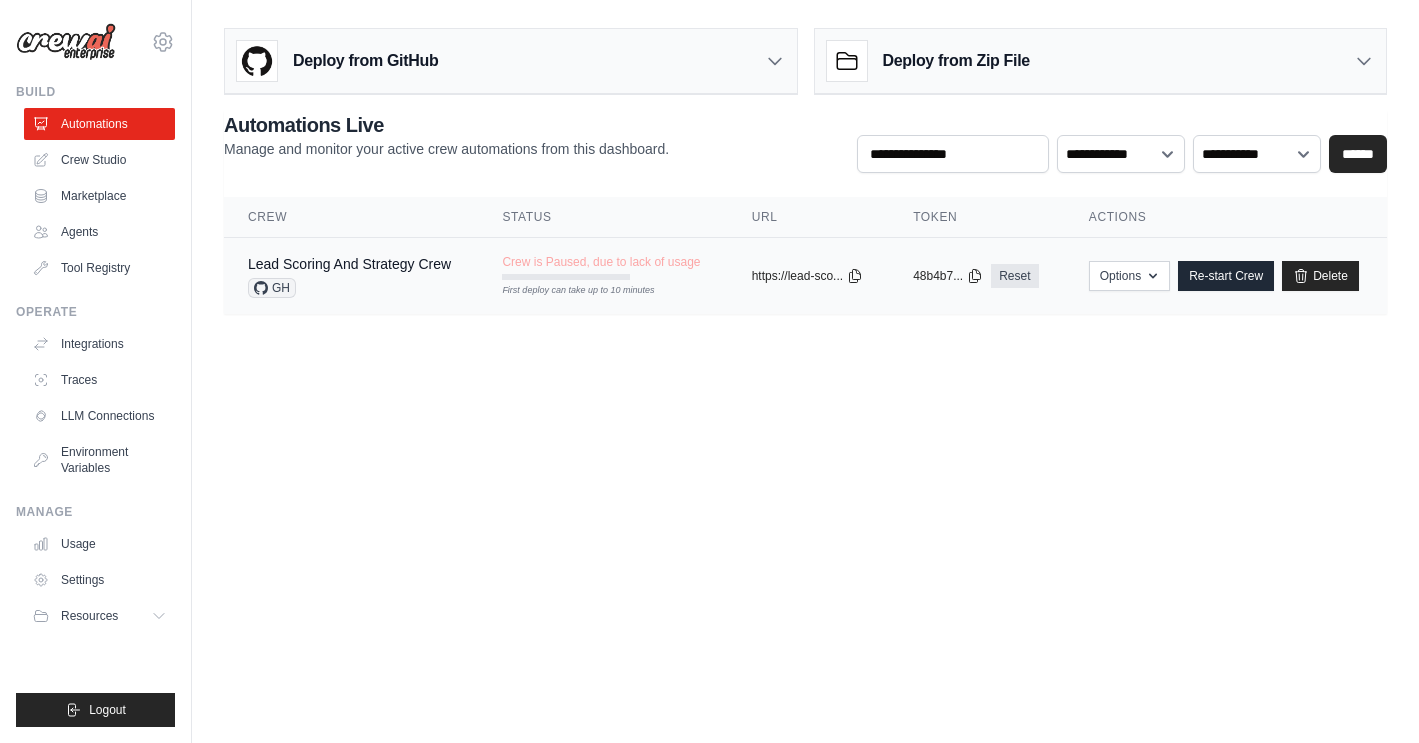 click on "Crew is Paused, due to lack of usage
First deploy can take up to 10 minutes" at bounding box center [601, 267] 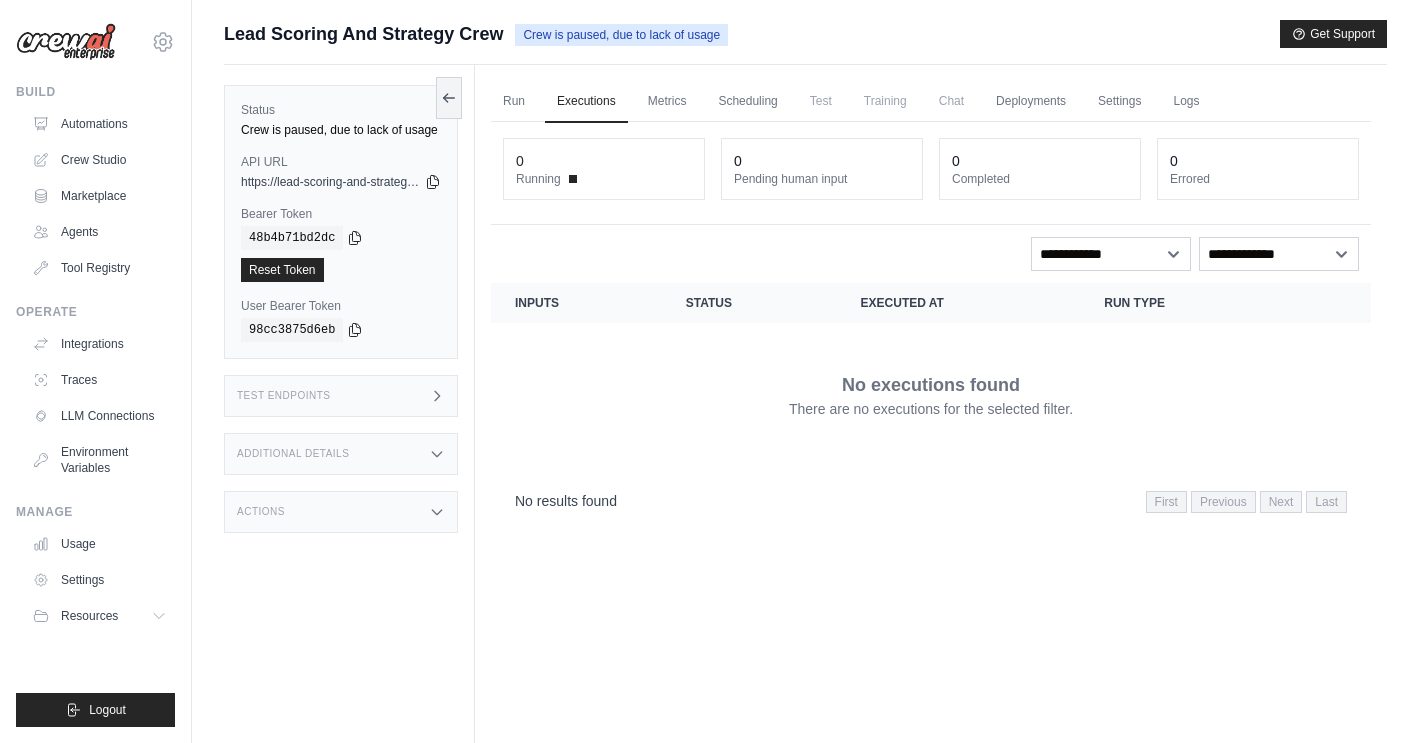 scroll, scrollTop: 0, scrollLeft: 0, axis: both 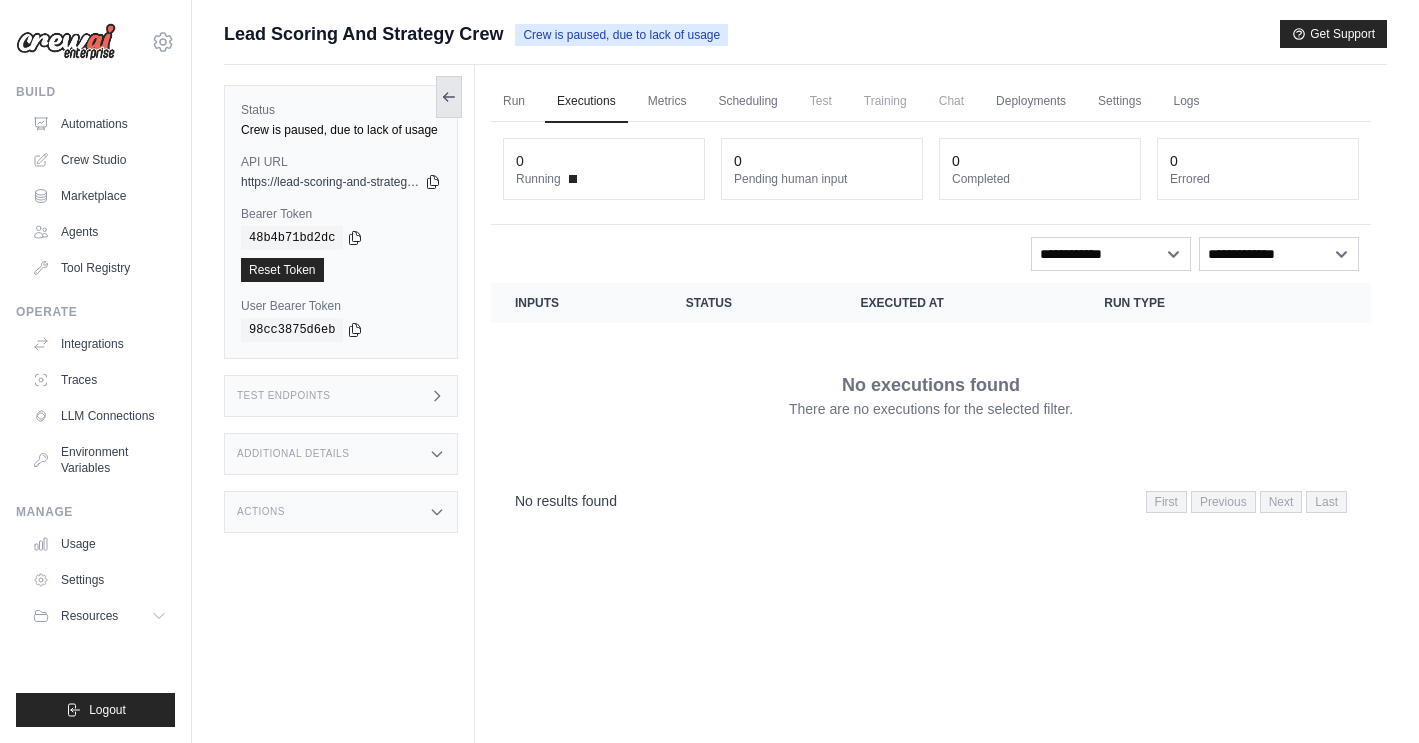 click at bounding box center [449, 97] 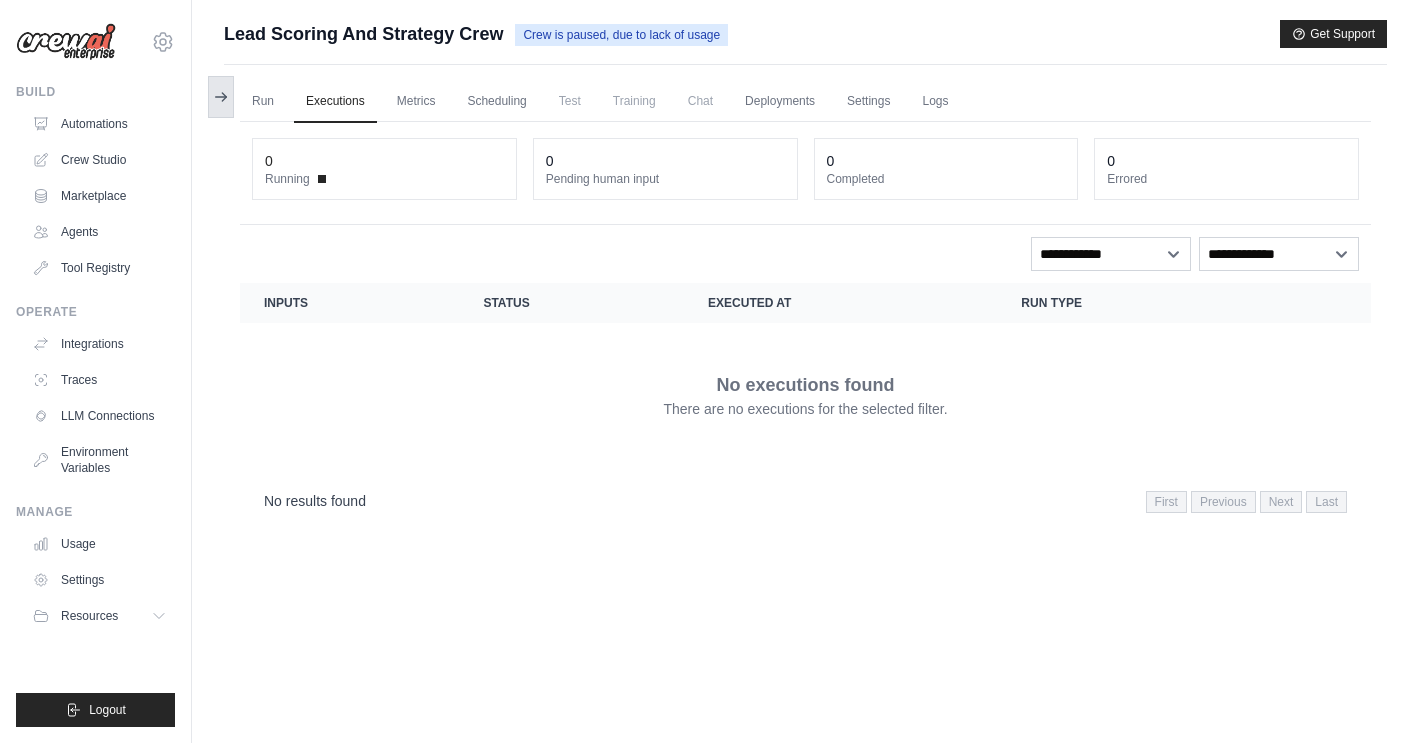 click 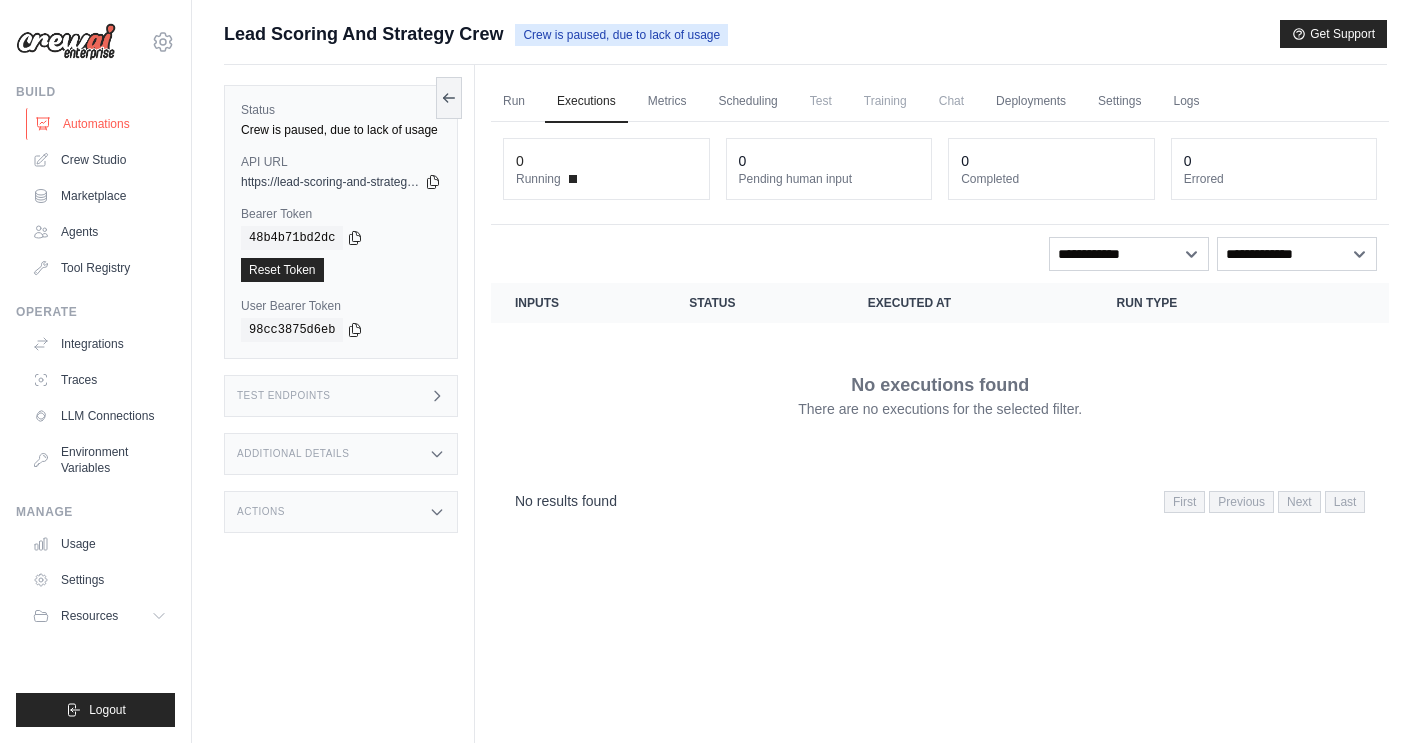click on "Automations" at bounding box center [101, 124] 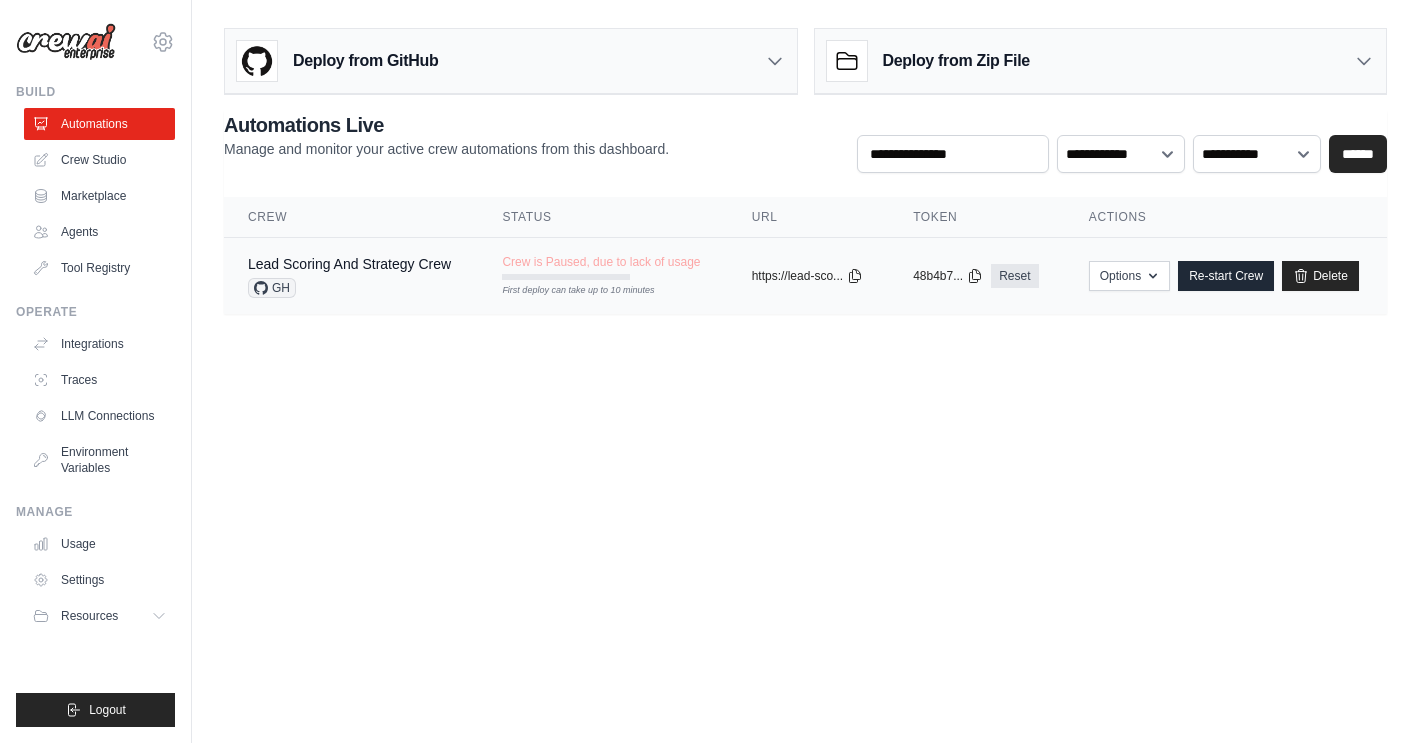 click on "GH" at bounding box center [349, 288] 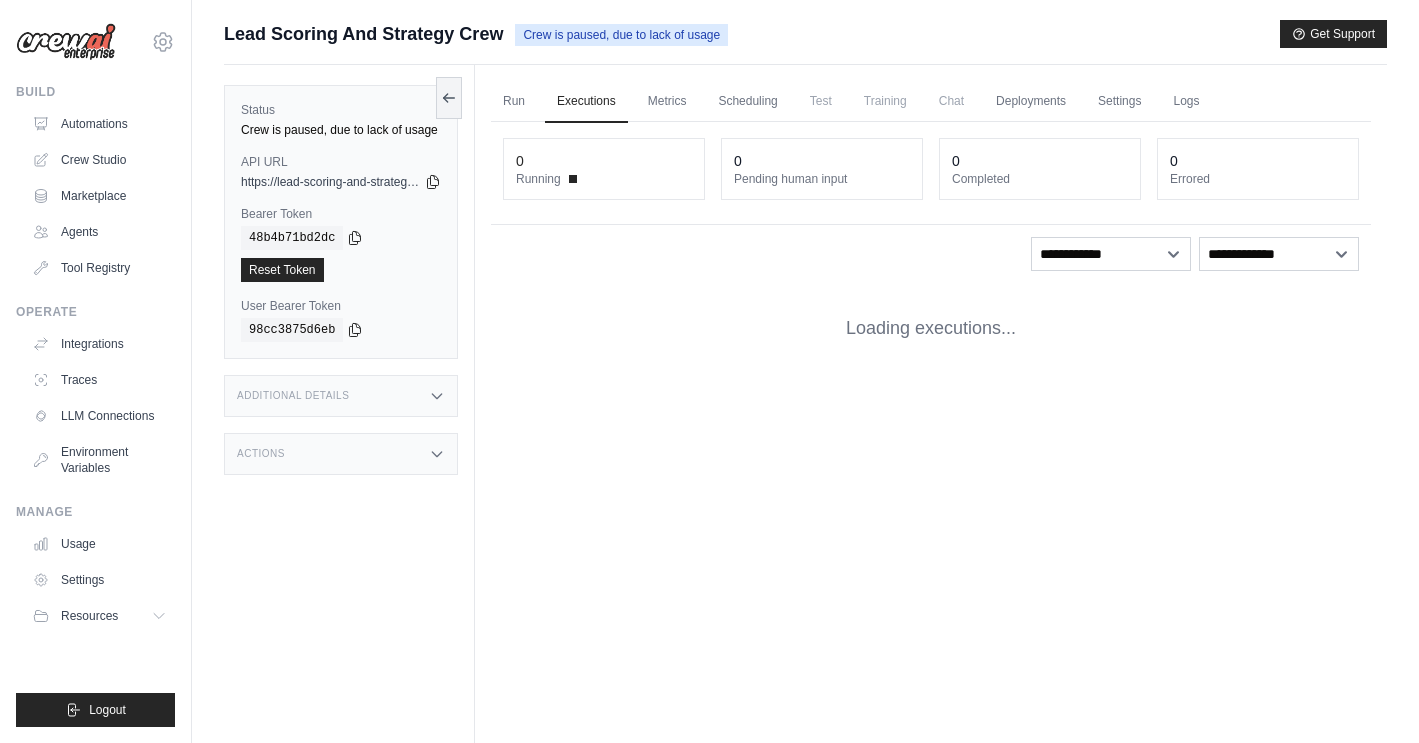scroll, scrollTop: 0, scrollLeft: 0, axis: both 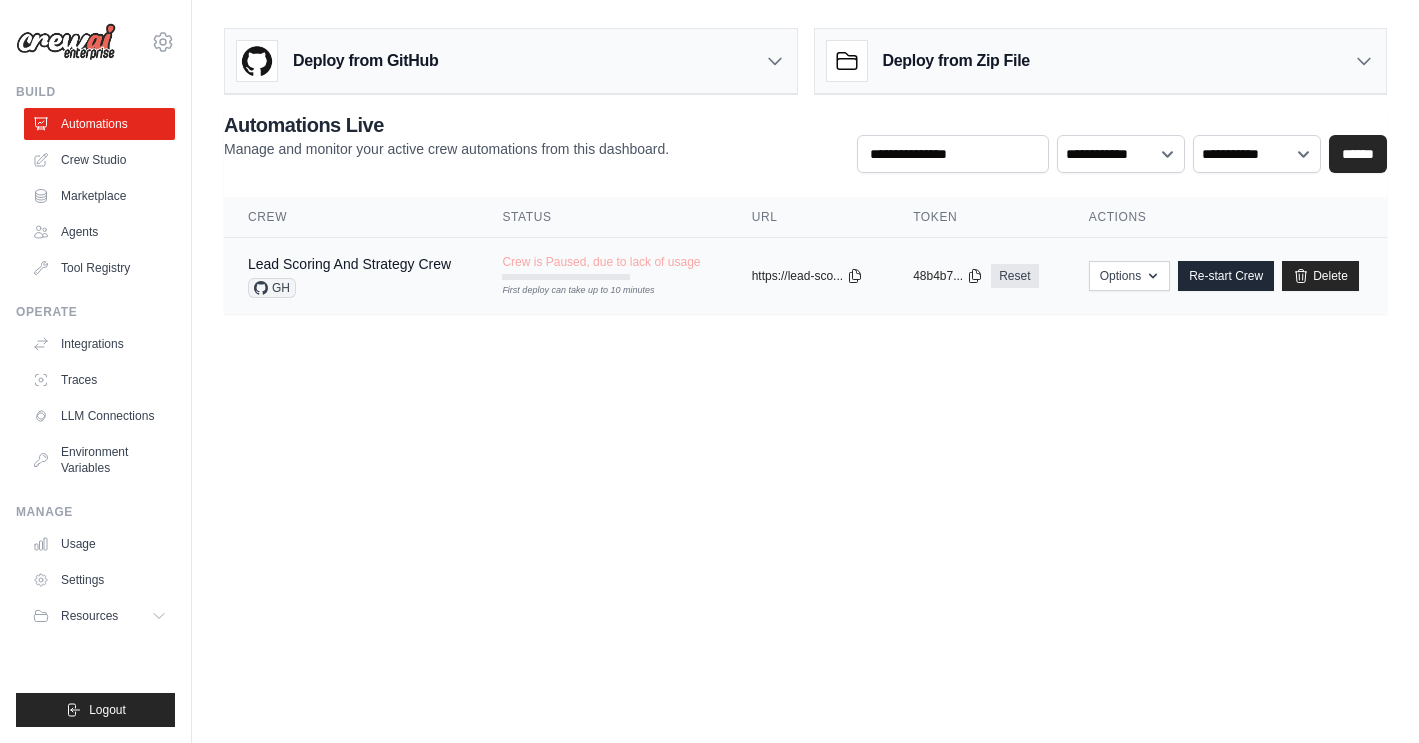 click on "GH" at bounding box center (349, 288) 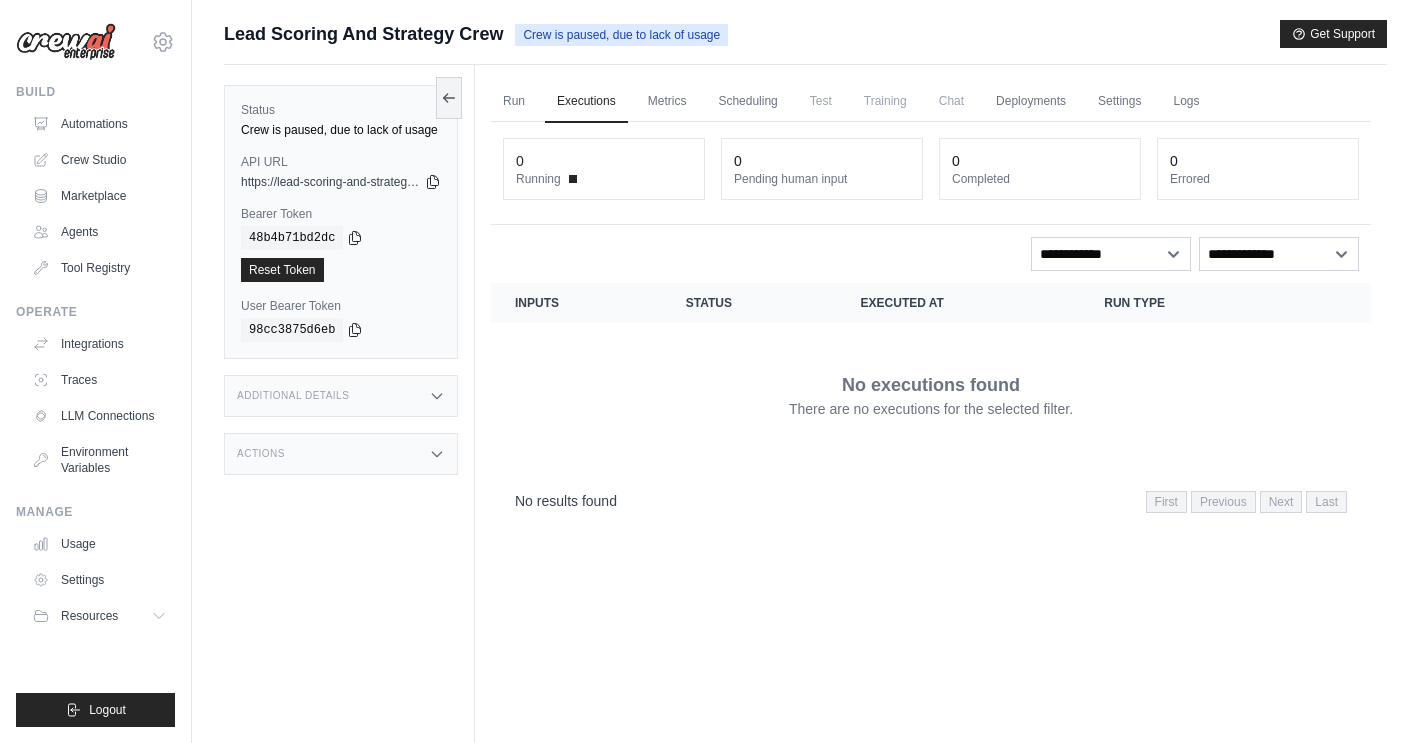 scroll, scrollTop: 0, scrollLeft: 0, axis: both 